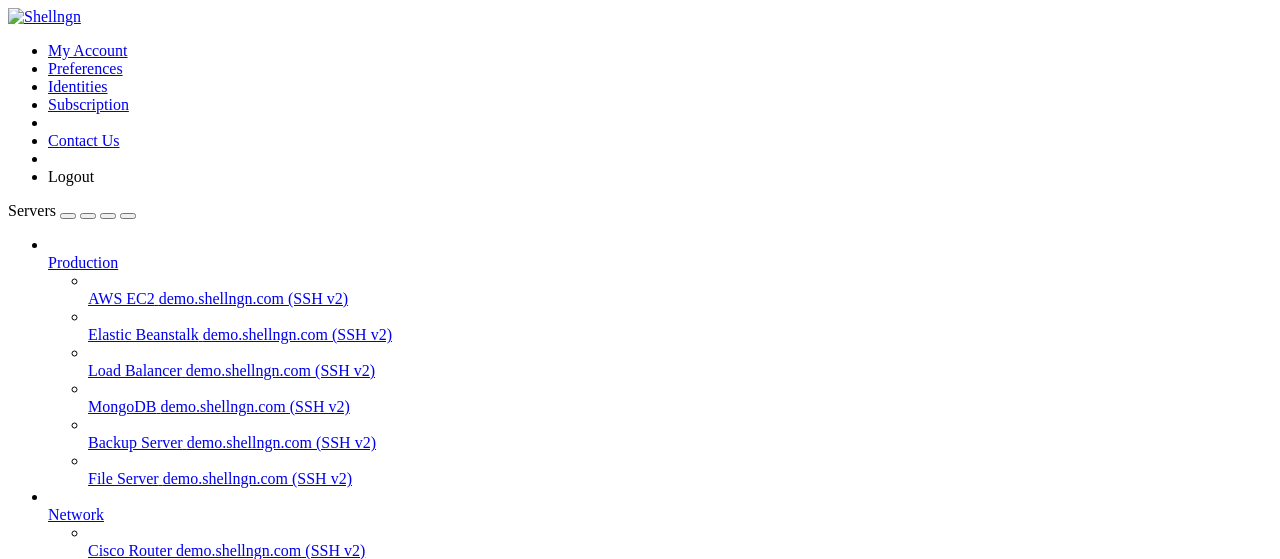 scroll, scrollTop: 0, scrollLeft: 0, axis: both 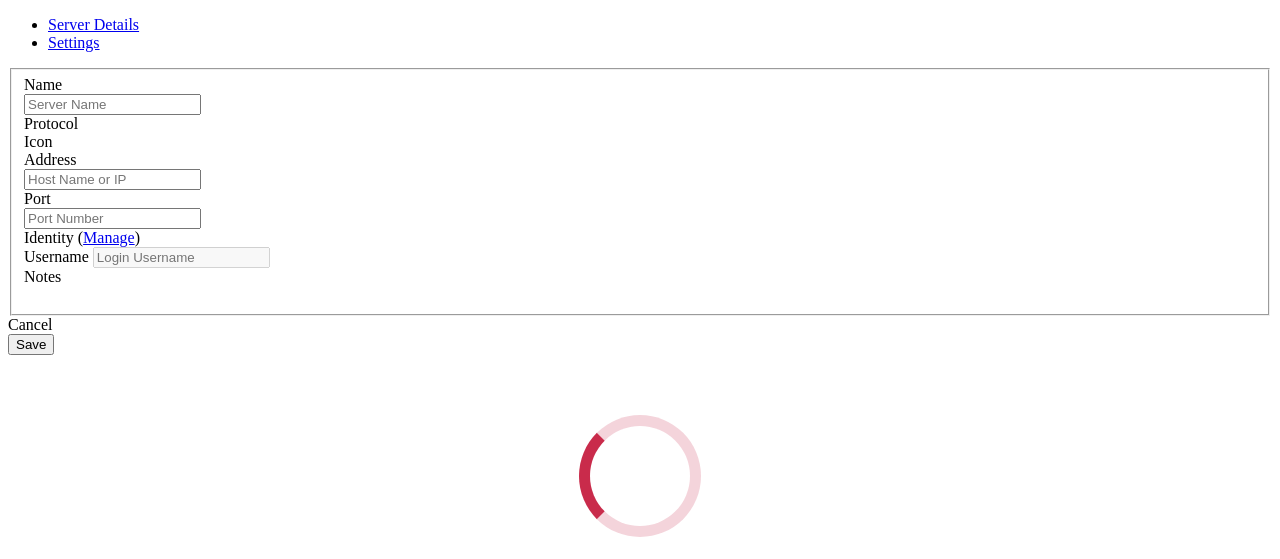 type on "ботики" 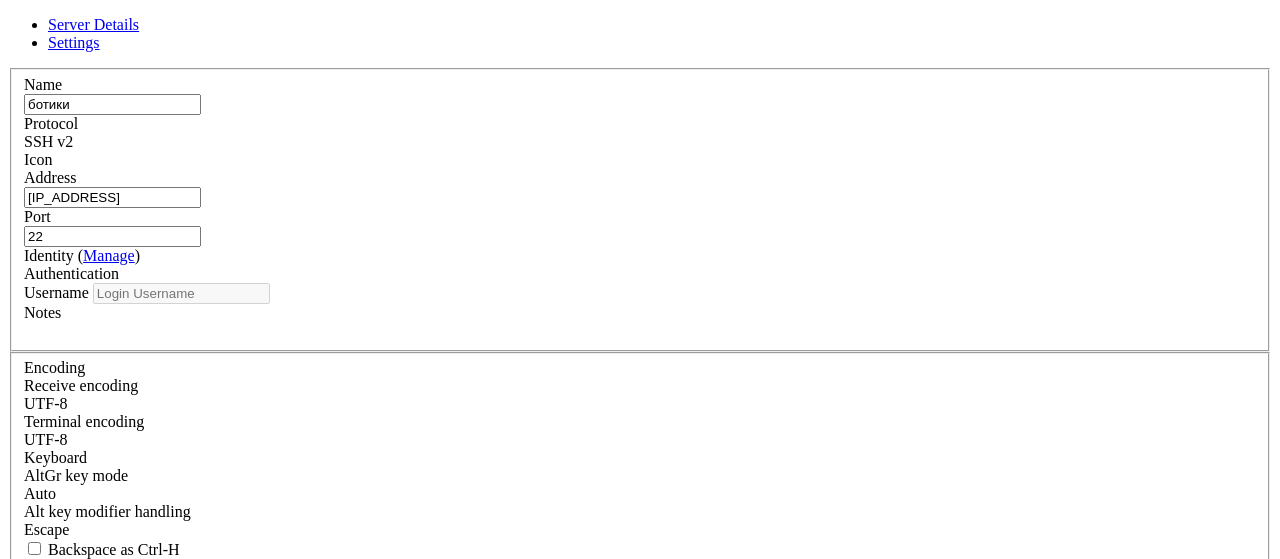 type on "root" 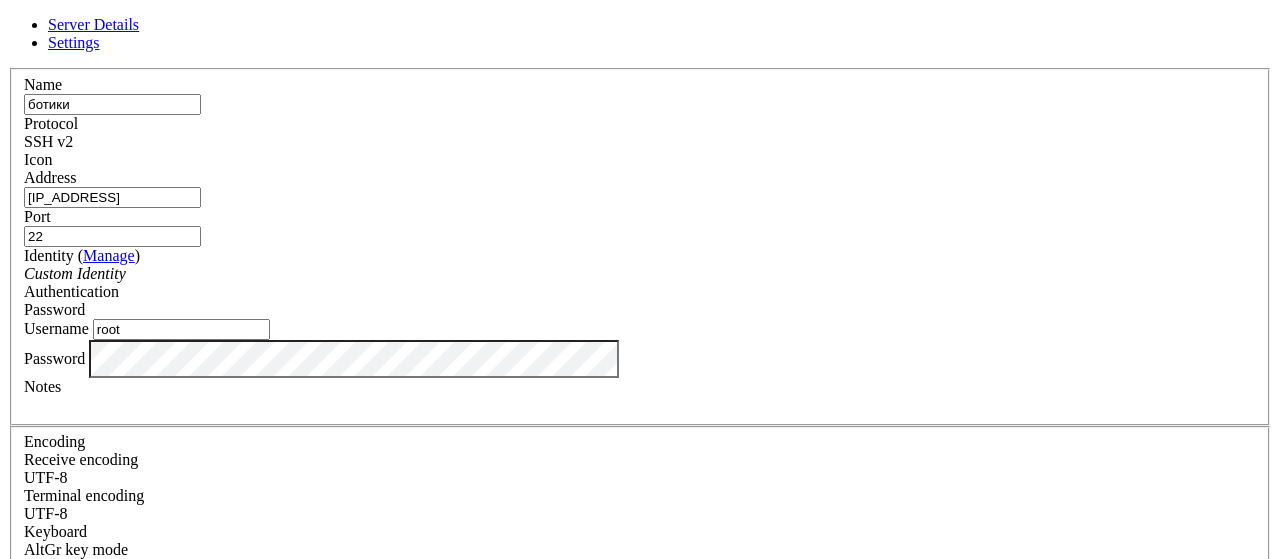 drag, startPoint x: 526, startPoint y: 218, endPoint x: 329, endPoint y: 226, distance: 197.16237 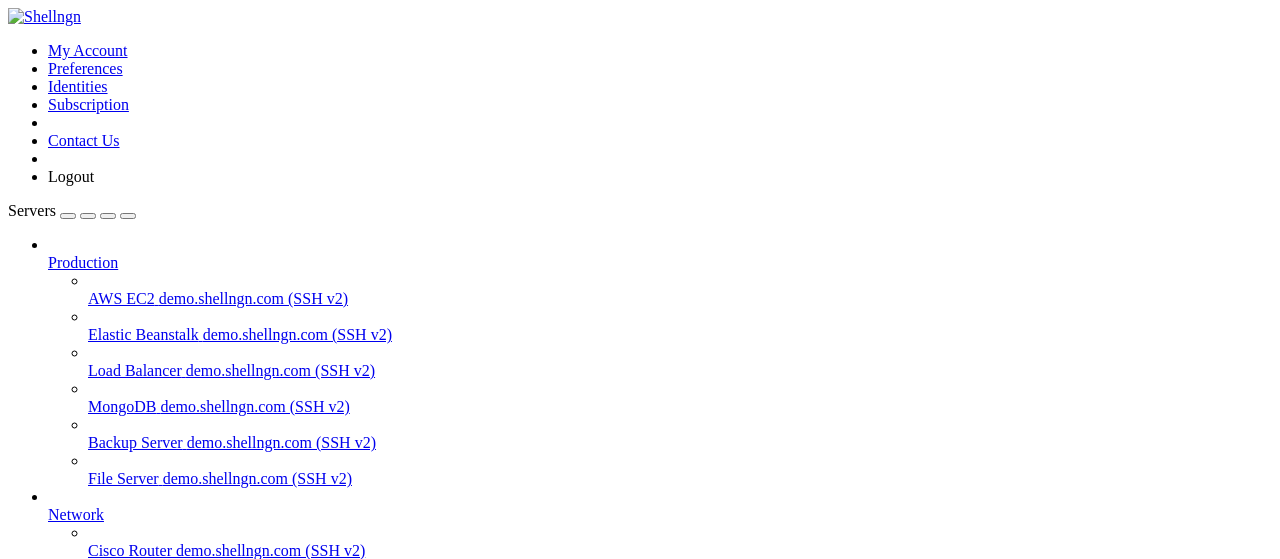 scroll, scrollTop: 0, scrollLeft: 0, axis: both 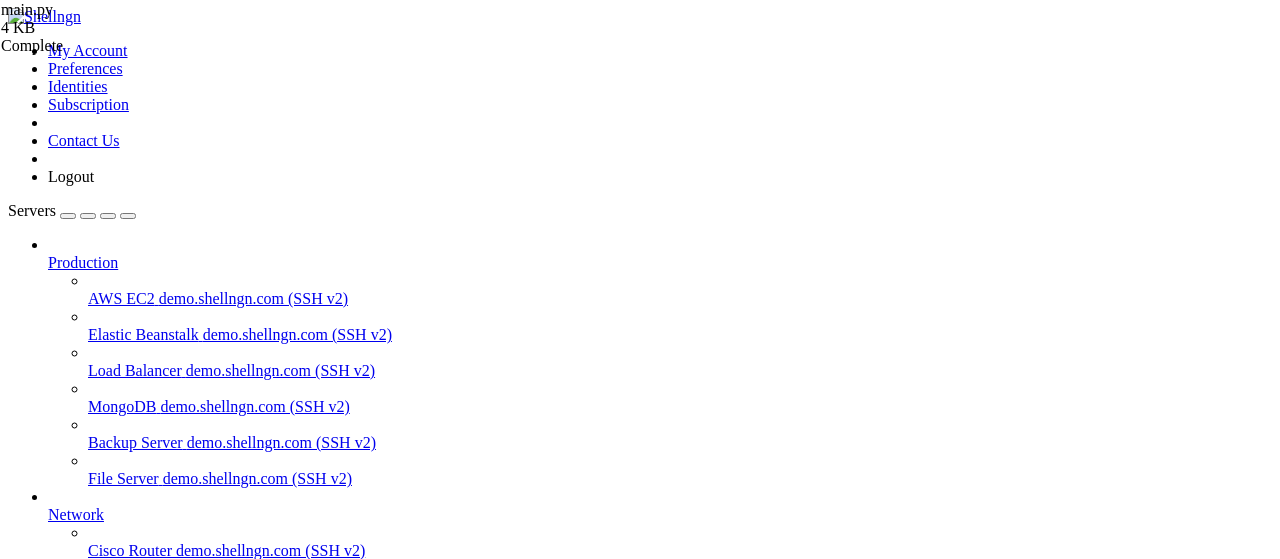 click at bounding box center (56, 1858) 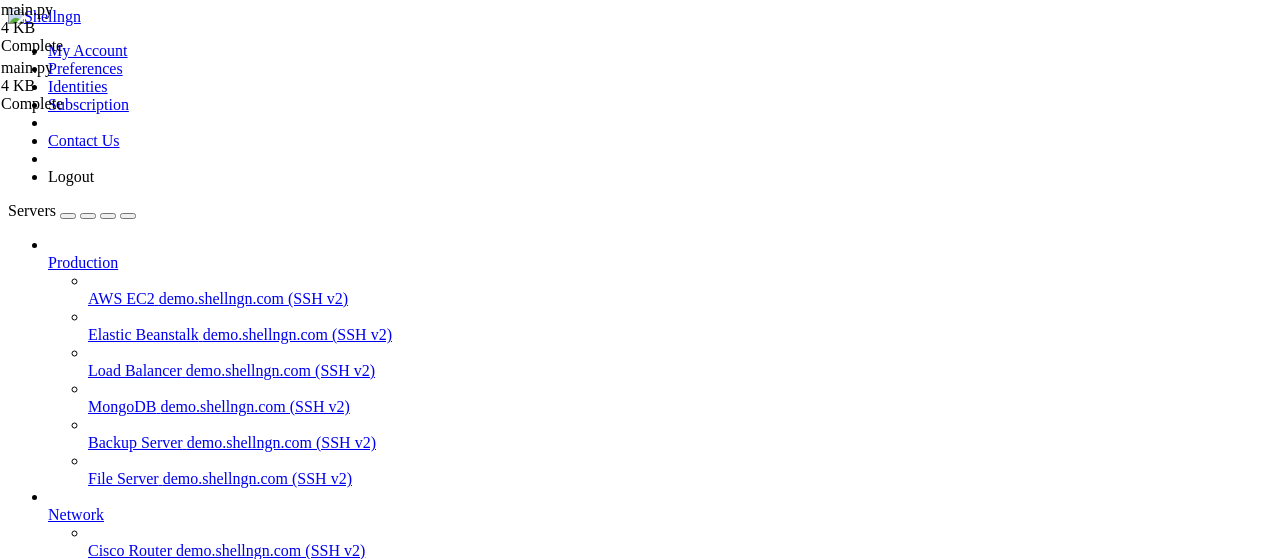 click on "import   telebot , requests , pytz , time , random , json , os from   datetime   import   datetime from   threading   import   Thread now   =   False CH =- 1002789200711 LINKIFY_TOKEN = "Bearer [TOKEN]" bot = telebot . TeleBot ( "[BOT_TOKEN]" ) USED_FILE = "used.json" def   load_used ( ) :      if   os . path . exists ( USED_FILE ) :            try :                  with   open ( USED_FILE , 'r' )   as   f : return   set ( json . load ( f ))            except : return   set ( )      return   set ( ) def   save_used ( used ) :      with   open ( USED_FILE , 'w' )   as   f : json . dump ( list ( used ) , f ) def   cc ( ) :      try : return   requests . get ( "https://catbox.moe" , timeout = 5 ) . status_code == 200      except : return   False def   sc ( s ) :      paste_response = requests . post ( "https://pastefy.app/api/v2/paste" , json = { "content" : s , "title" : "script" , "visibility" : "UNLISTED" , "encrypted" : False , : } ," at bounding box center [942, 2108] 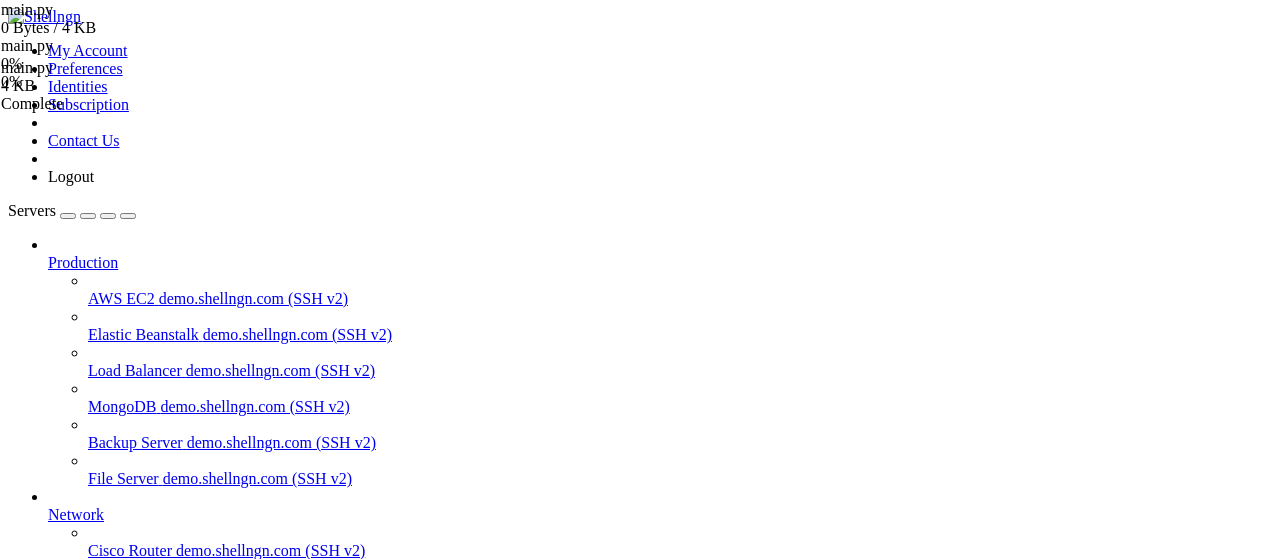 click on "ботики" at bounding box center [72, 870] 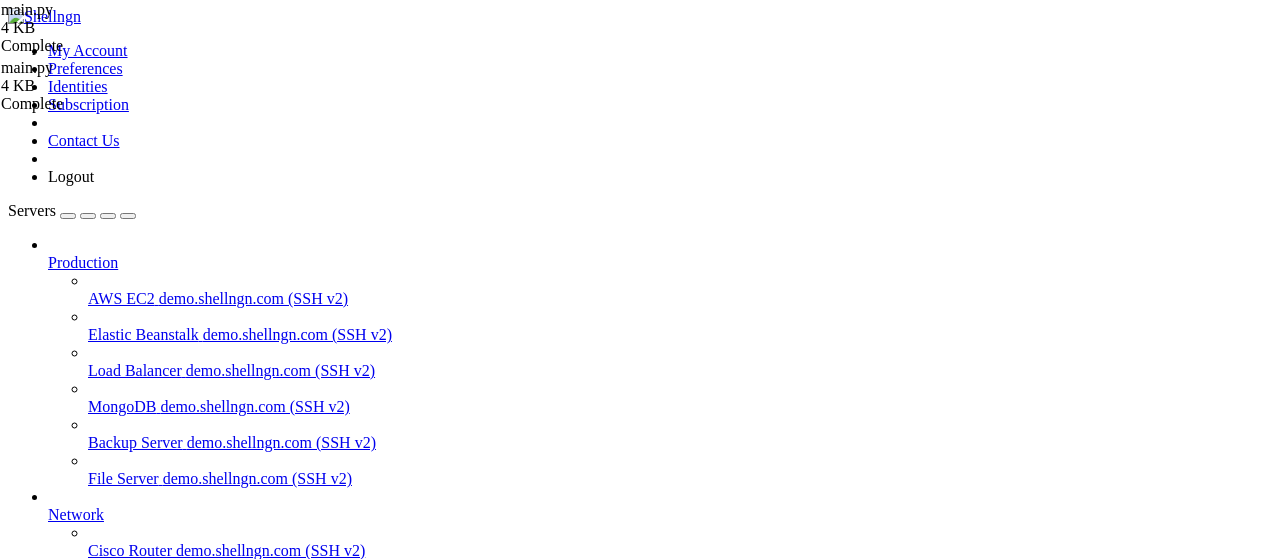 scroll, scrollTop: 250, scrollLeft: 0, axis: vertical 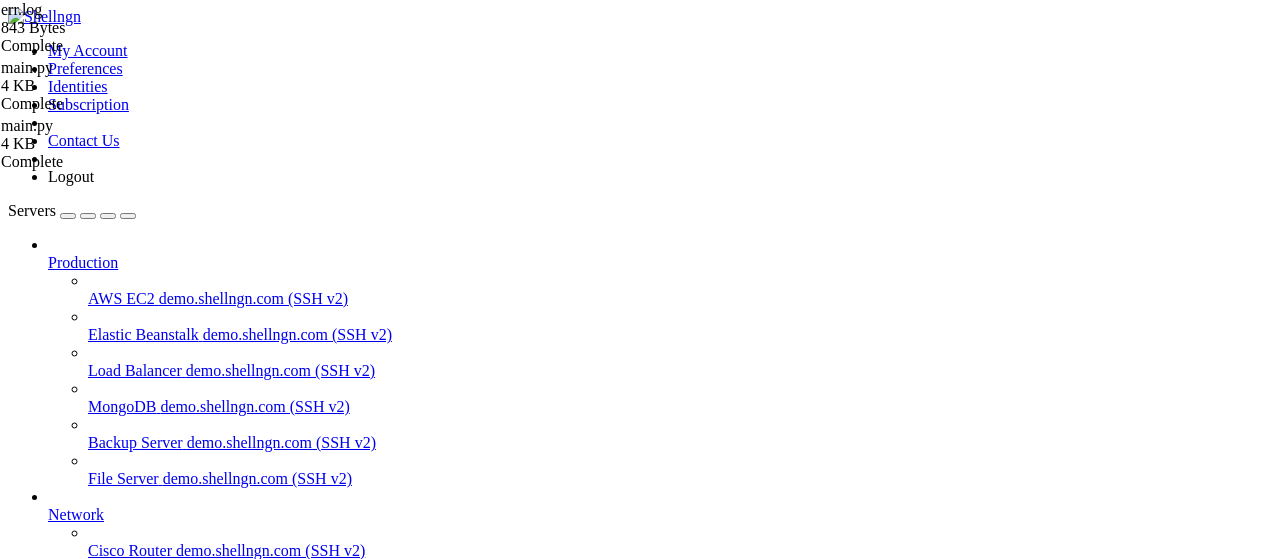 click at bounding box center [56, 1858] 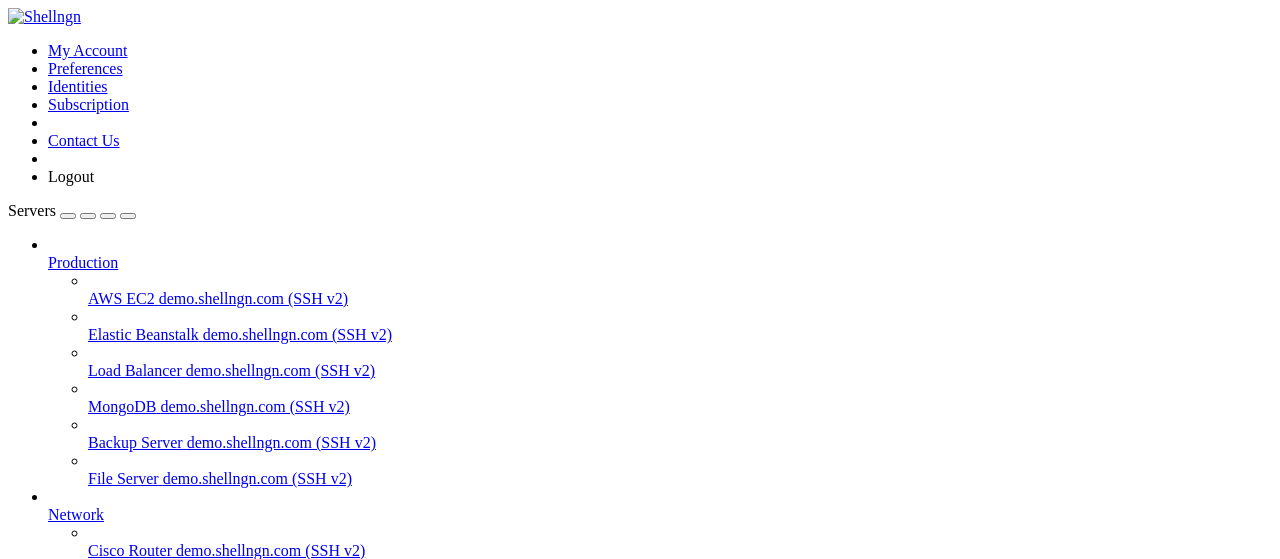 click on "" at bounding box center (660, 889) 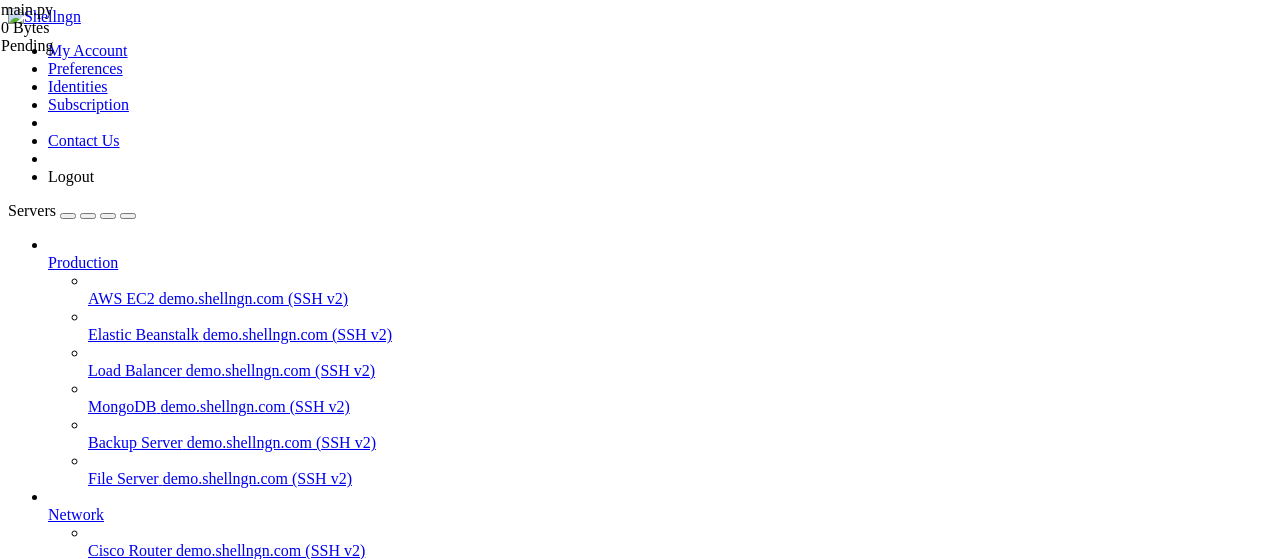 click on "Reconnect" at bounding box center [48, 1805] 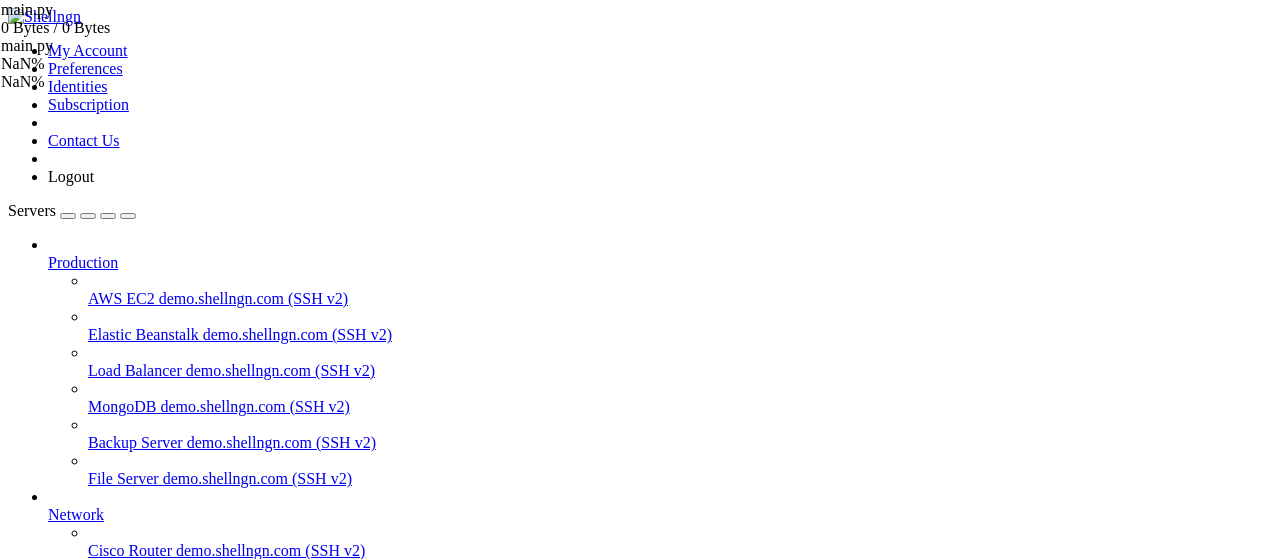 click on "root
" at bounding box center (660, 916) 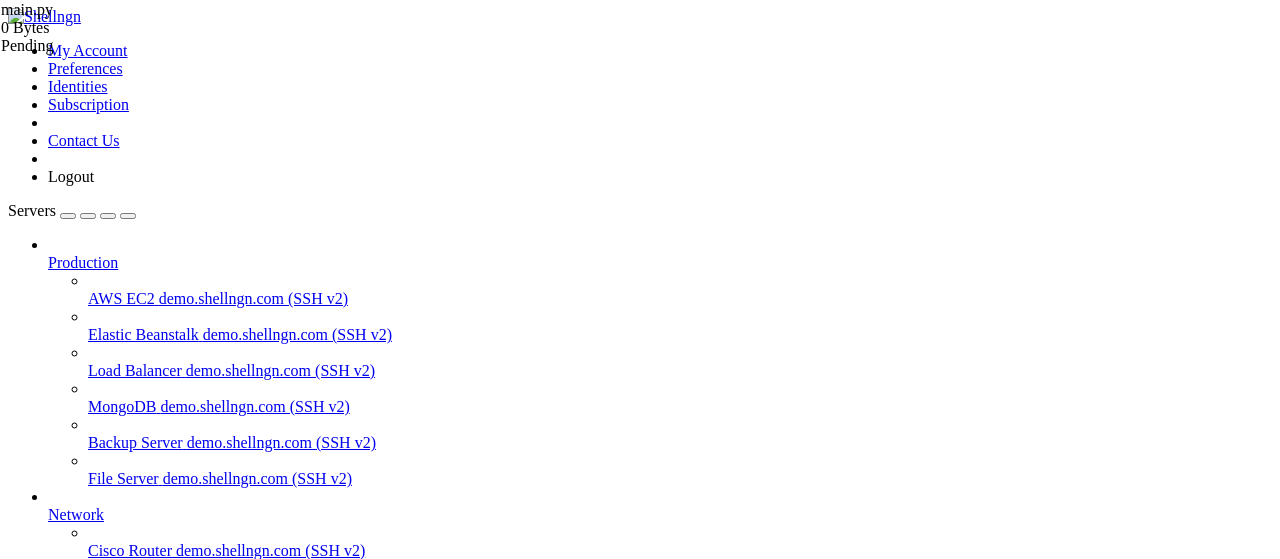 click on "root
" at bounding box center [660, 916] 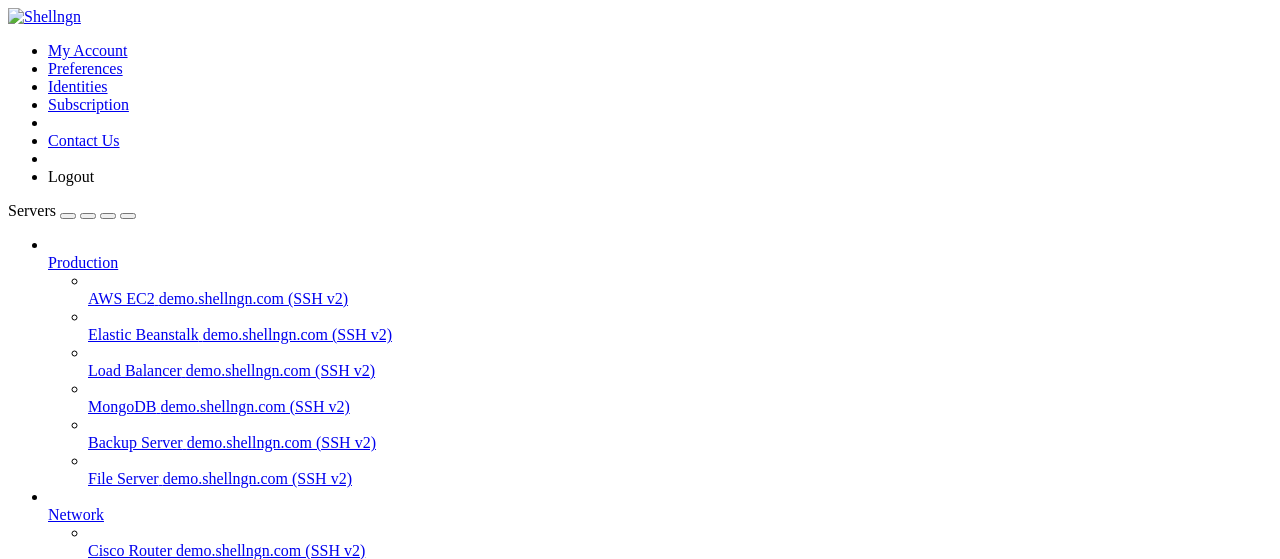 click at bounding box center (16, 1211) 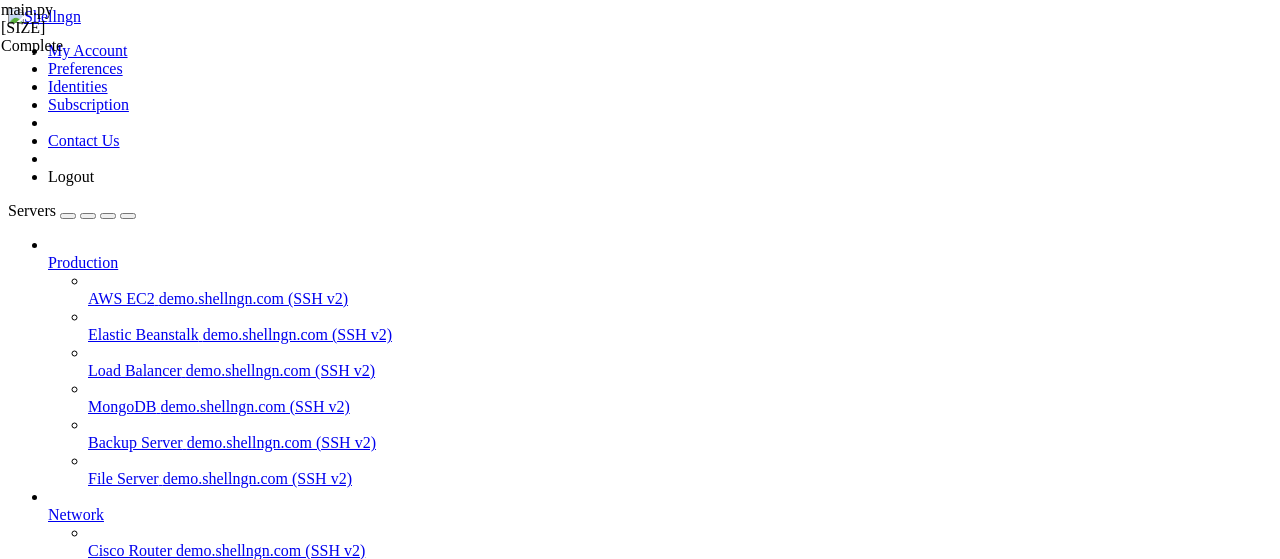 click at bounding box center (16, 1752) 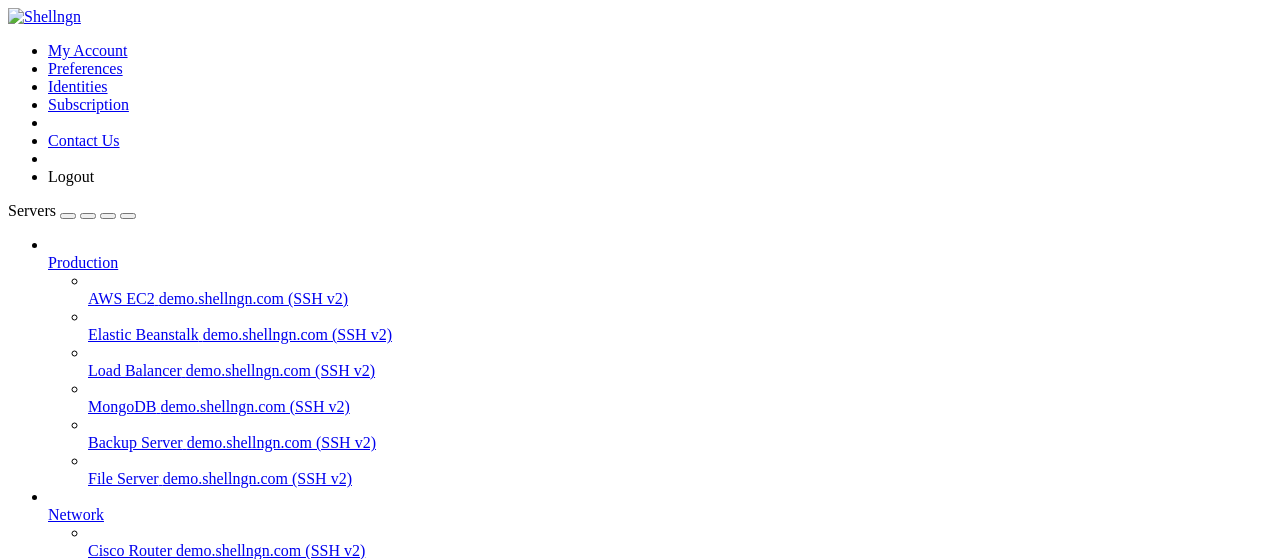 click at bounding box center (48, 870) 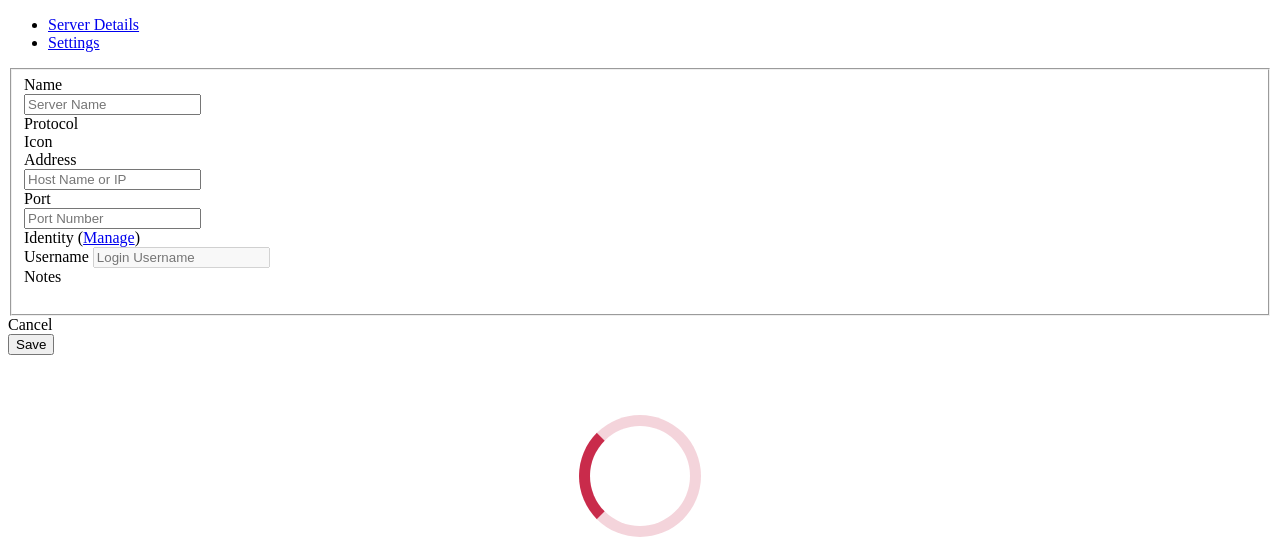 type on "root" 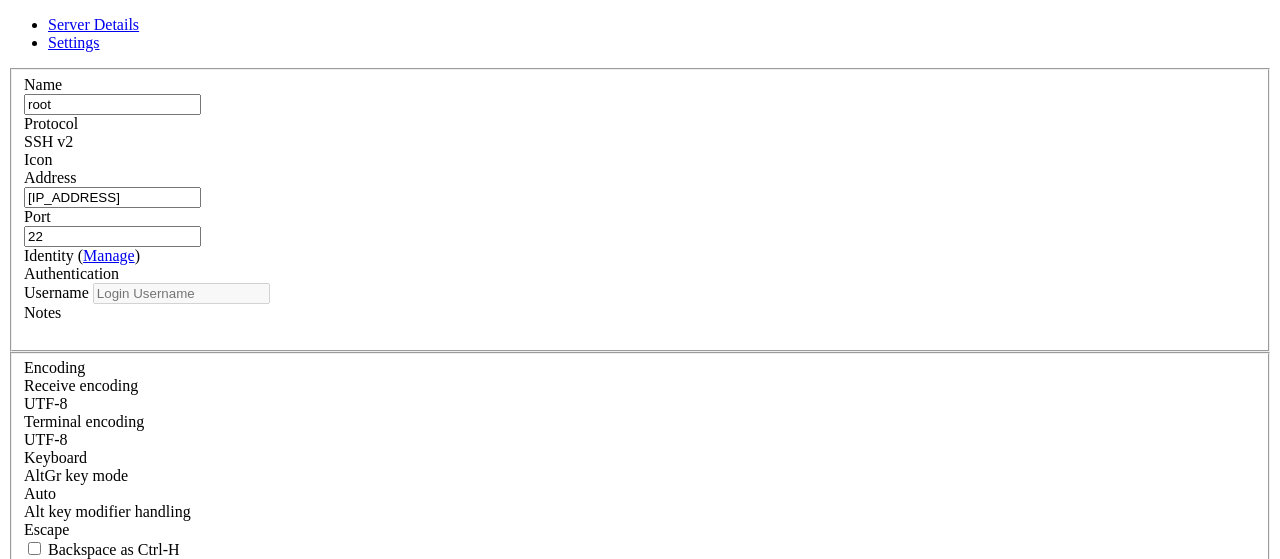 type on "root" 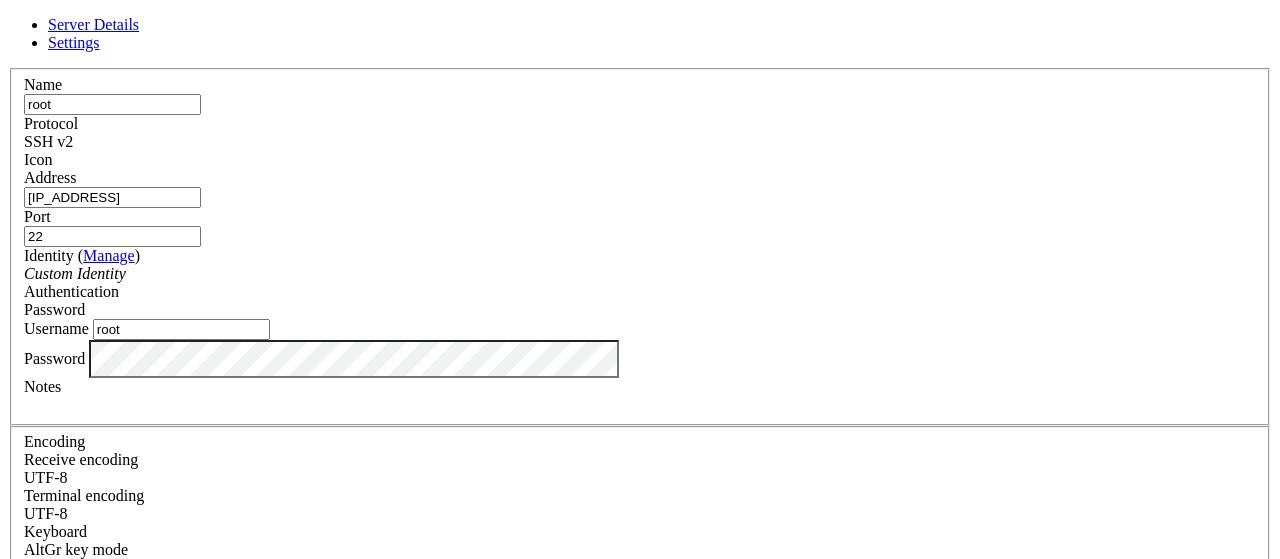 drag, startPoint x: 473, startPoint y: 197, endPoint x: 375, endPoint y: 204, distance: 98.24968 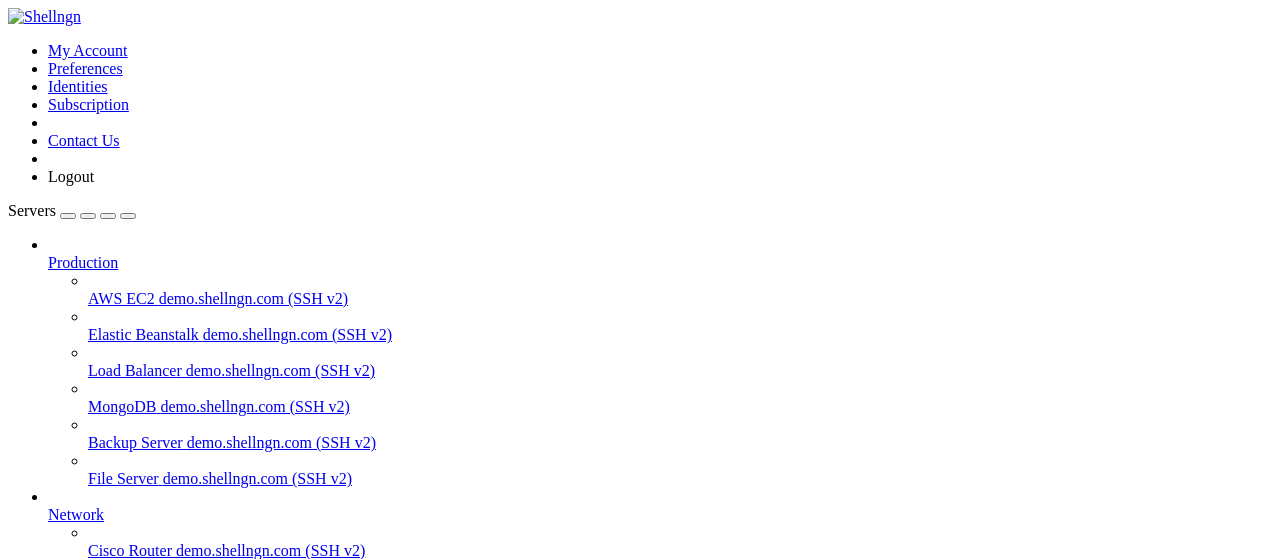 click on "root" at bounding box center [61, 870] 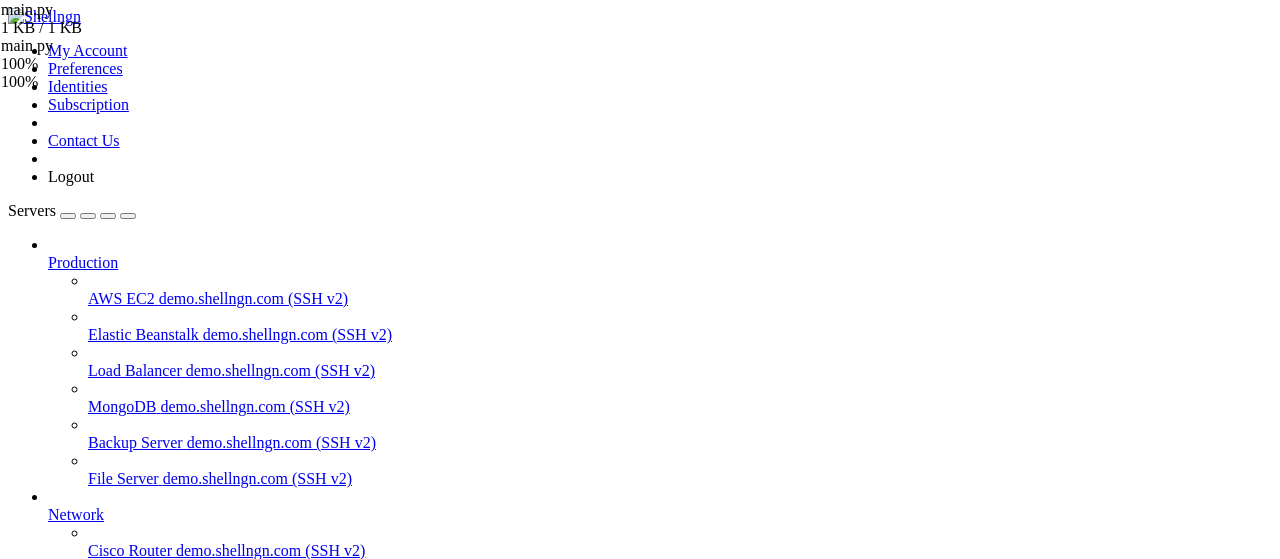 click on "root
" at bounding box center (660, 880) 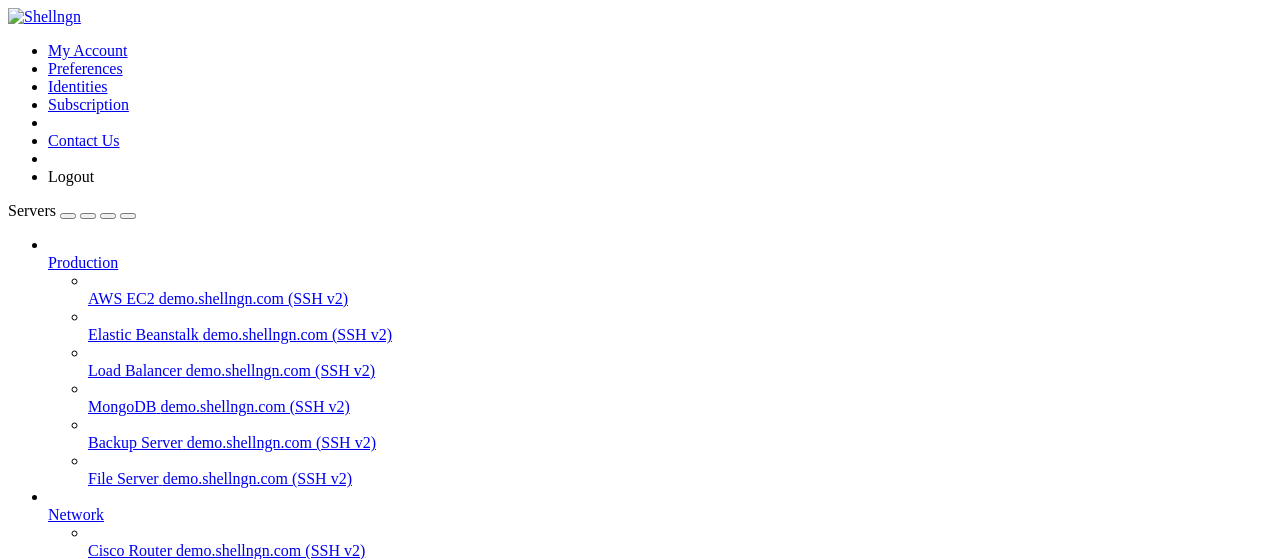 scroll, scrollTop: 1388, scrollLeft: 0, axis: vertical 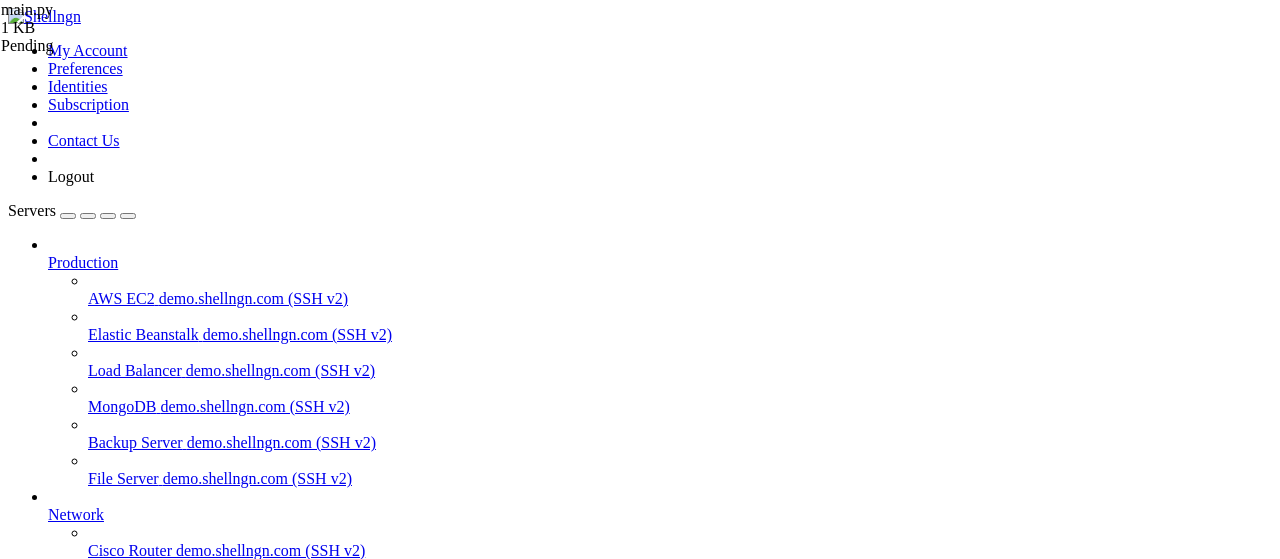 click on "Reconnect" at bounding box center (48, 1805) 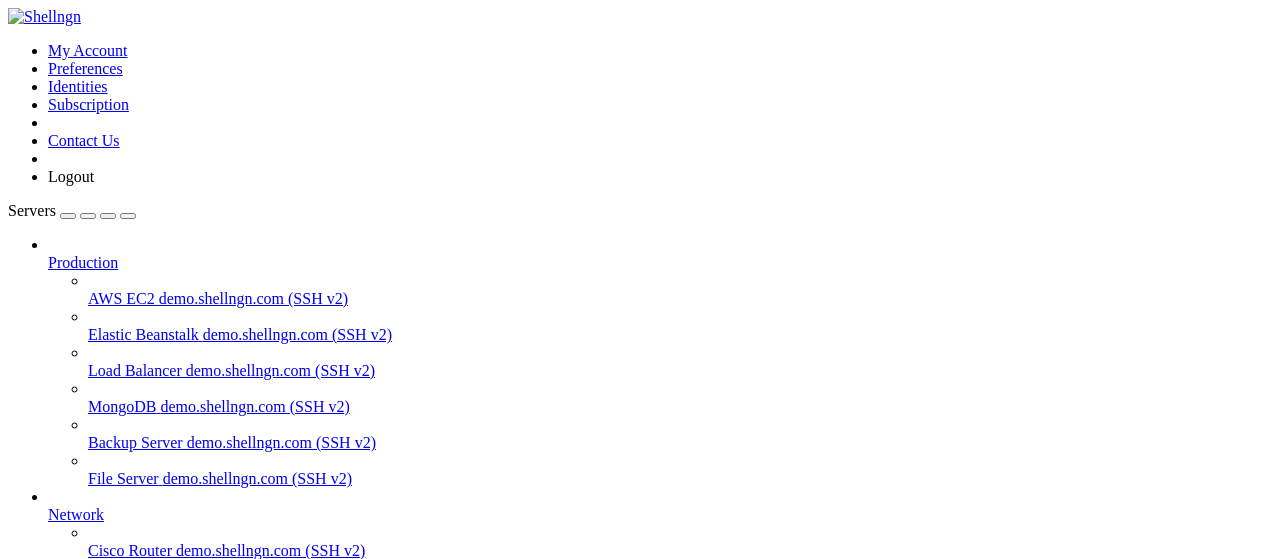 click on "from   quart   import   Quart ,   request ,   jsonify ,   redirect import   time app   =   Quart ( __name__ ) visited_users   =   { } TARGET_URL   =   "https://ya.cc/t/3EpwXE3J7HGBGK/?erid=j1SUmQX1ZwBiDVC2L" @ app . route ( '/check' ) async   def   check ( ) :       user_id   =   request . args . get ( 'user_id' )       username   =   request . args . get ( 'username' )             if   not   user_id :             return   jsonify ({ "error" :   "No user_id" }) ,   400             # Проверяем, посещал ли пользователь ссылку       if   user_id   in   visited_users :             return   jsonify ({ "visited" :   True ,   "timestamp" :   visited_users [ user_id ]})       else :             return   jsonify ({ "visited" :   False }) @ app . route ( '/visit' ) async   def   visit ( ) :       user_id   =   request . args . get ( 'user_id' )             if   user_id :             # Отмечаем пользователя как посетившего             visited_users [" at bounding box center [662, 2108] 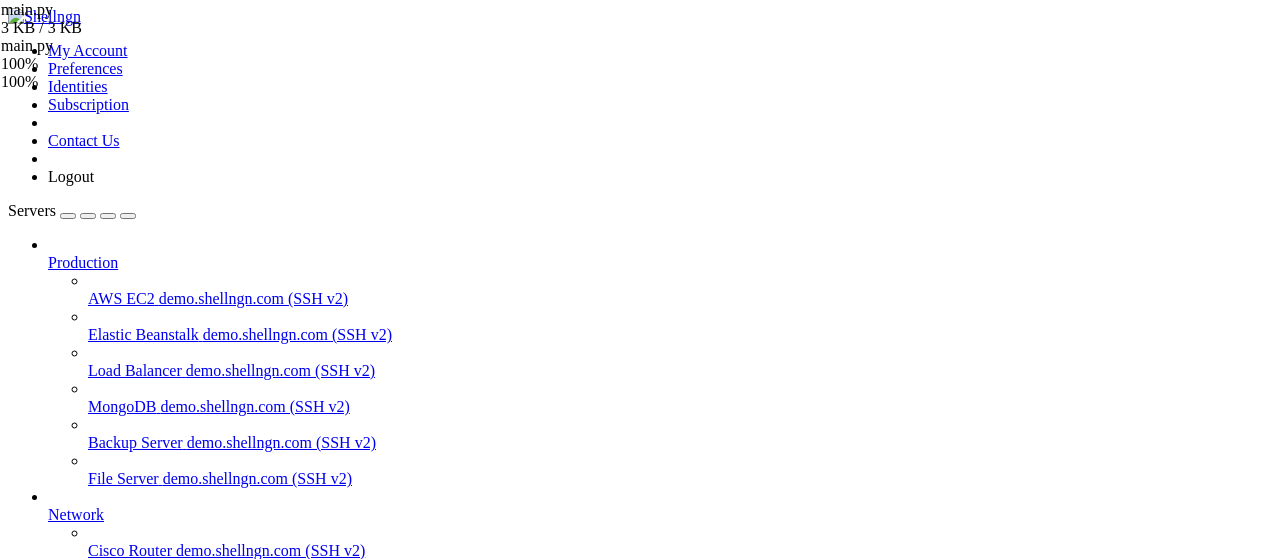 click on "root
" at bounding box center (660, 880) 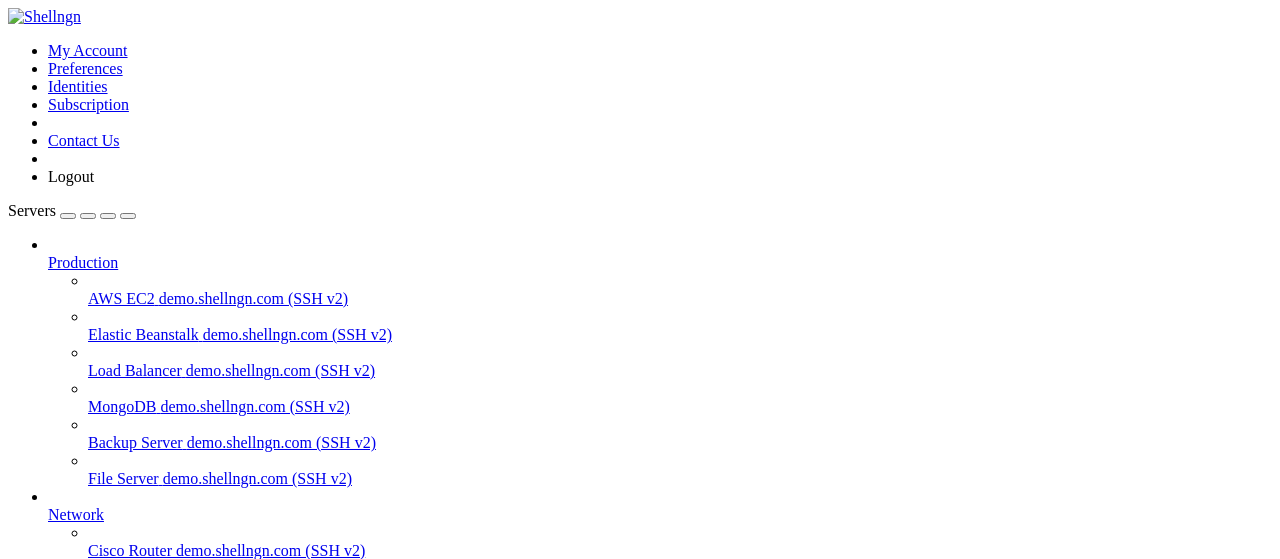 click on "Reconnect" at bounding box center [640, 1319] 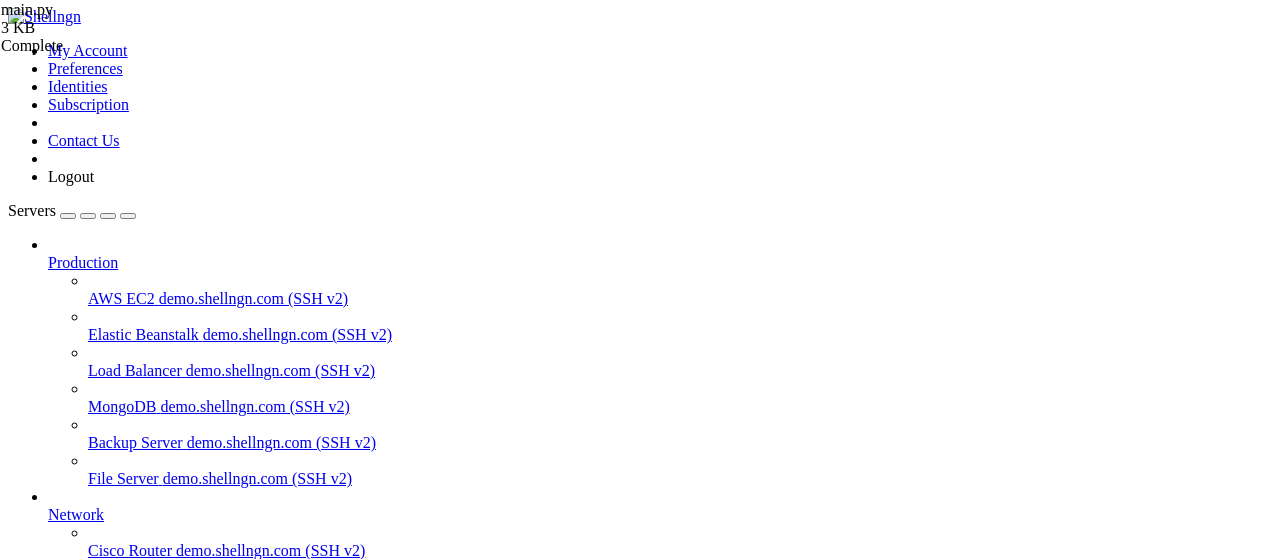click on "from   quart   import   Quart ,   request ,   jsonify ,   redirect import   sqlite3 import   time import   asyncio import   os from   contextlib   import   asynccontextmanager app   =   Quart ( __name__ ) TARGET_URL   =   os . getenv ( "TARGET_URL" ,   "https://ya.cc/t/3EpwXE3J7HGBGK/?erid=j1SUmQX1ZwBiDVC2L" ) DB_PATH   =   "users.db" def   init_db ( ) :       conn   =   sqlite3 . connect ( DB_PATH )       cursor   =   conn . cursor ( )       cursor . execute ( '''            CREATE TABLE IF NOT EXISTS visited_users (                  user_id TEXT PRIMARY KEY,                  timestamp REAL NOT NULL            )      ''' )       conn . commit ( )       conn . close ( ) def   cleanup_expired_users ( ) :       conn   =   sqlite3 . connect ( DB_PATH )       cursor   =   conn . cursor ( )       current_time   =   time . time ( )       one_day_ago   =   current_time   -   ( 24   *   60   *   60 )       cursor . execute ( "DELETE FROM visited_users WHERE timestamp < ?" ,   ( one_day_ago , ))       conn . commit (" at bounding box center (662, 2108) 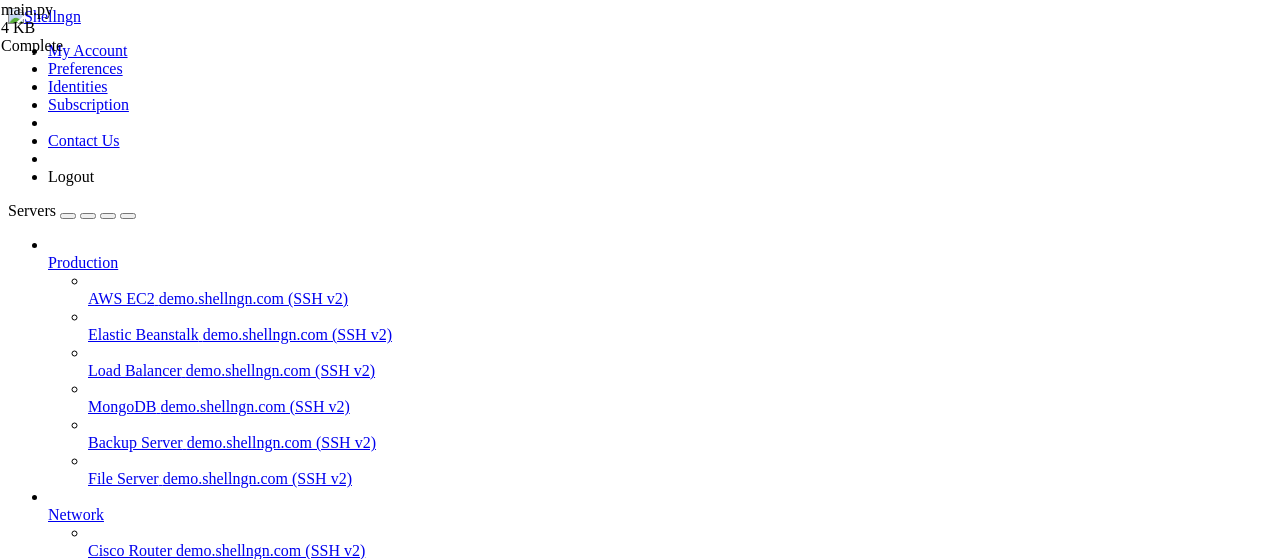 click on "root" at bounding box center [61, 870] 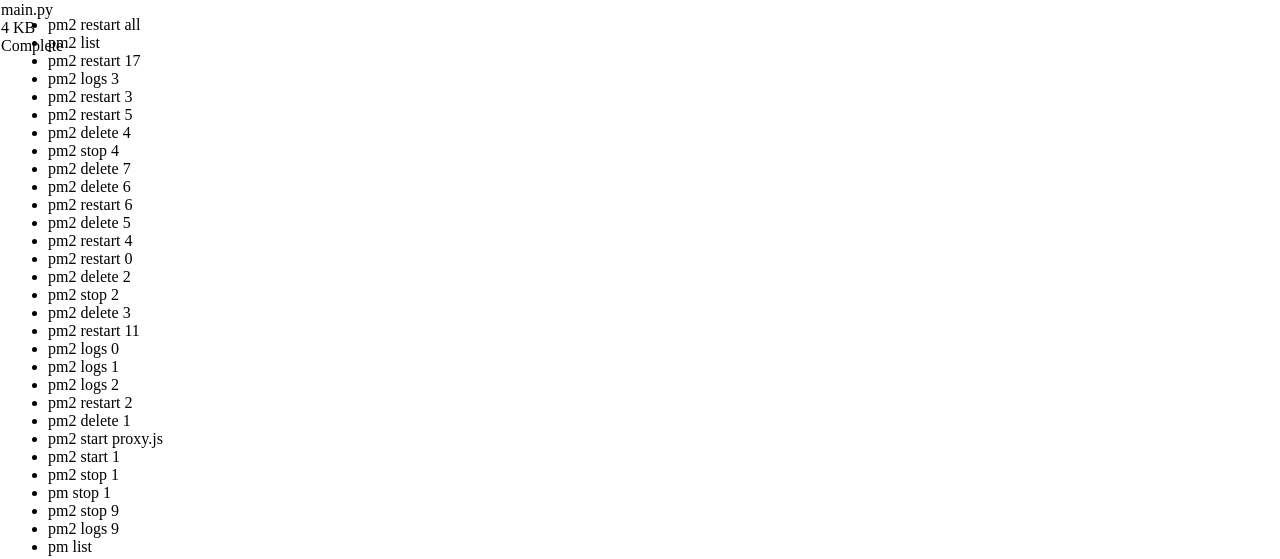 drag, startPoint x: 511, startPoint y: 330, endPoint x: 263, endPoint y: 237, distance: 264.8641 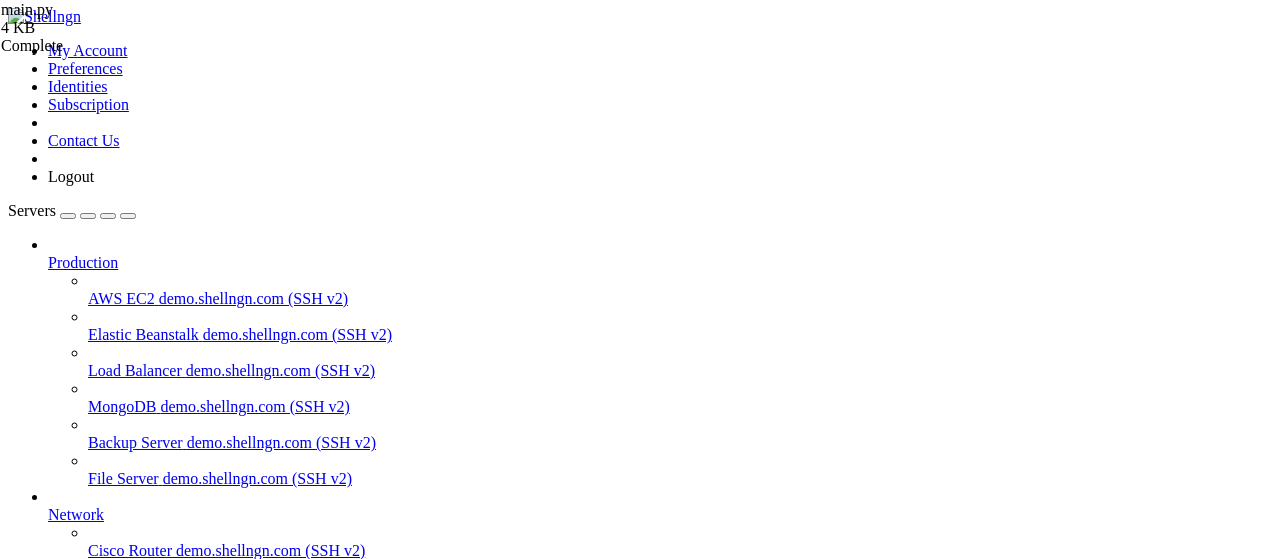 scroll, scrollTop: 418, scrollLeft: 0, axis: vertical 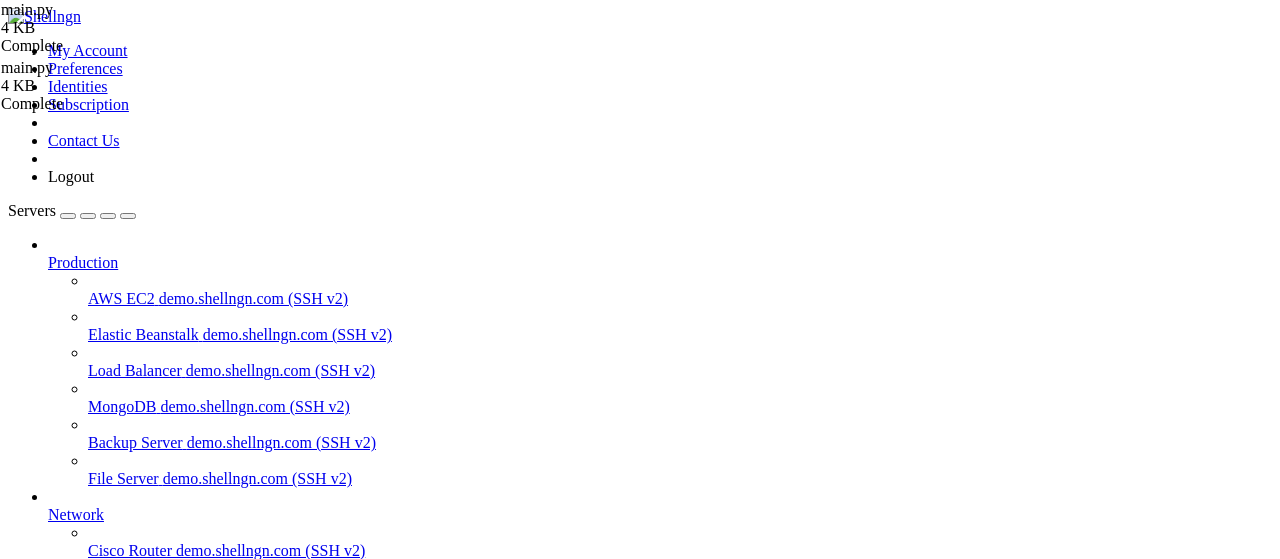click on "root" at bounding box center (61, 870) 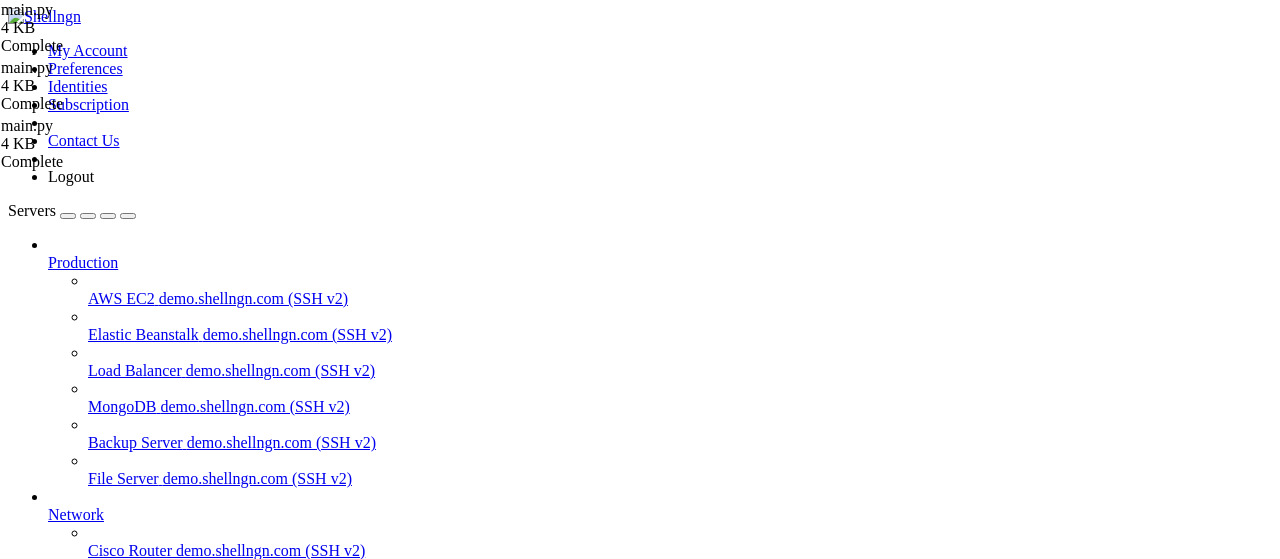 click on "from   quart   import   Quart ,   request ,   jsonify ,   redirect import   sqlite3 import   time import   asyncio import   os from   contextlib   import   asynccontextmanager app   =   Quart ( __name__ ) TARGET_URL   =   os . getenv ( "TARGET_URL" ,   "https://ya.cc/t/3EpwXE3J7HGBGK/?erid=j1SUmQX1ZwBiDVC2L" ) DB_PATH   =   "users.db" def   init_db ( ) :       conn   =   sqlite3 . connect ( DB_PATH )       cursor   =   conn . cursor ( )       cursor . execute ( '''            CREATE TABLE IF NOT EXISTS visited_users (                  user_id TEXT PRIMARY KEY,                  timestamp REAL NOT NULL,                  confirmed BOOLEAN DEFAULT FALSE            )      ''' )       conn . commit ( )       conn . close ( ) def   cleanup_expired_users ( ) :       conn   =   sqlite3 . connect ( DB_PATH )       cursor   =   conn . cursor ( )       current_time   =   time . time ( )       one_day_ago   =   current_time   -   ( 24   *   60   *   60 )       cursor . execute ( ,   ( one_day_ago , ))       conn . commit" at bounding box center [662, 2108] 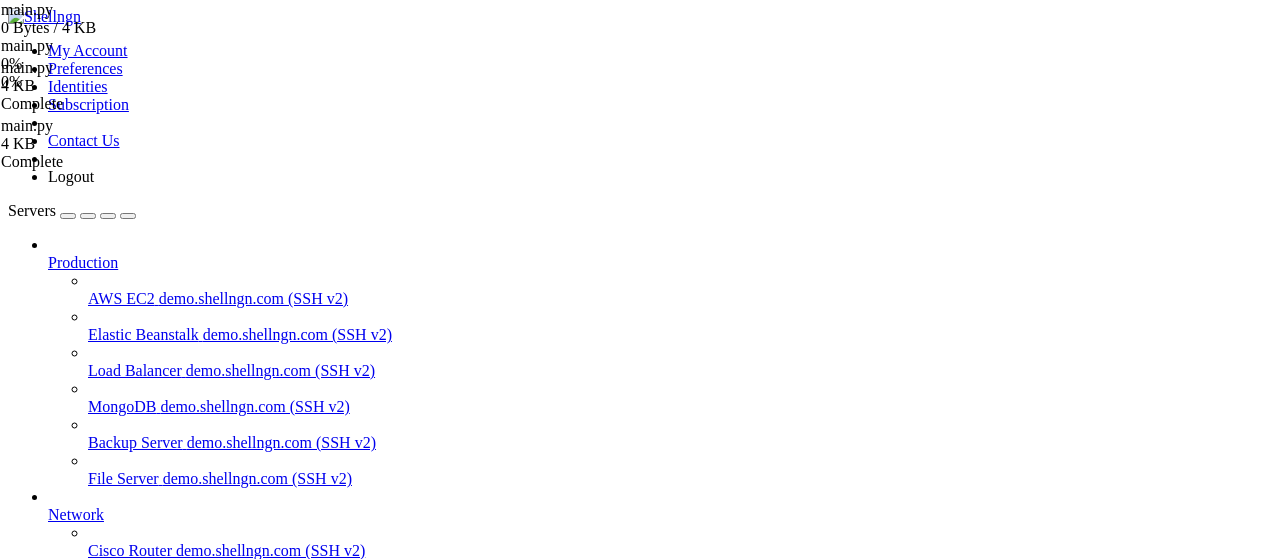 click on "root
" at bounding box center [660, 880] 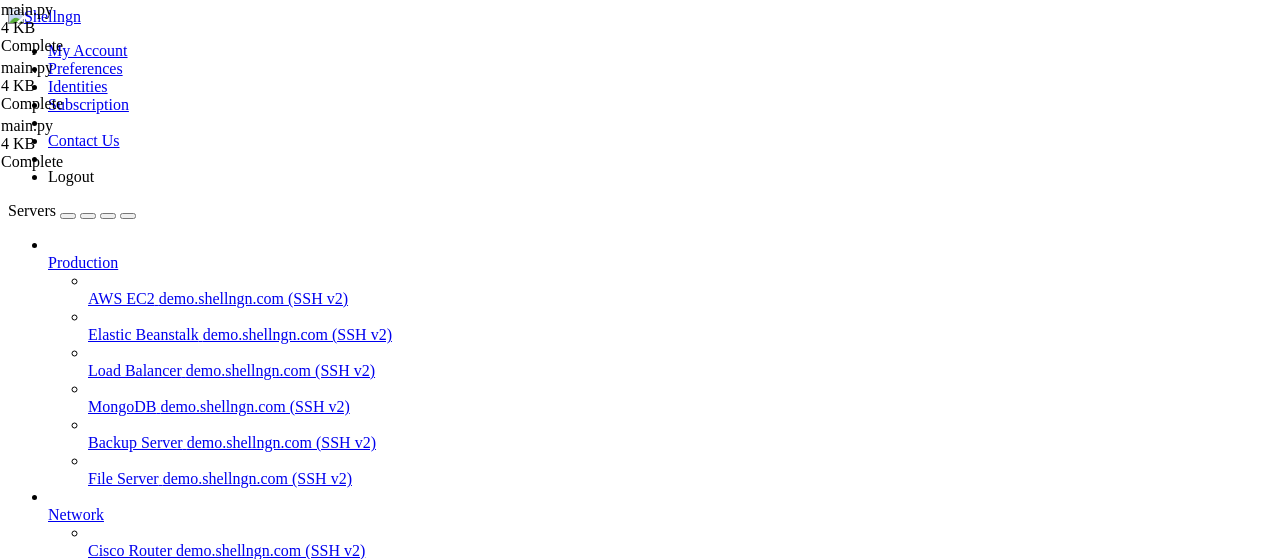 scroll, scrollTop: 2892, scrollLeft: 0, axis: vertical 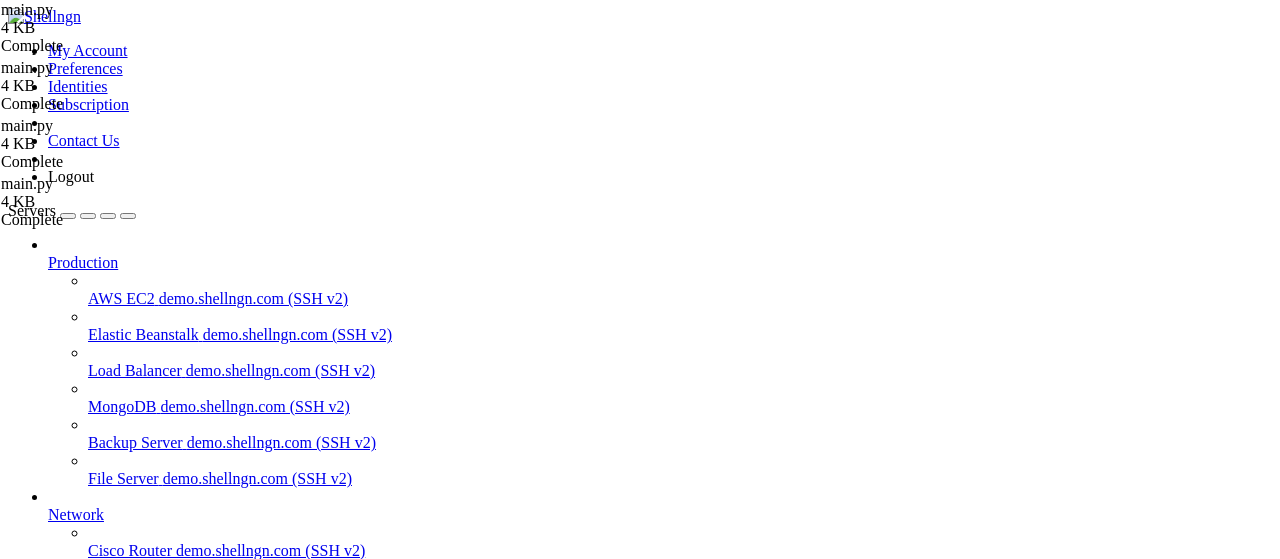 click on "from   quart   import   Quart ,   request ,   jsonify ,   redirect import   sqlite3 import   time import   asyncio import   os from   contextlib   import   asynccontextmanager app   =   Quart ( __name__ ) TARGET_URL   =   os . getenv ( "TARGET_URL" ,   "https://ya.cc/t/3EpwXE3J7HGBGK/?erid=j1SUmQX1ZwBiDVC2L" ) DB_PATH   =   "users.db" def   init_db ( ) :       conn   =   sqlite3 . connect ( DB_PATH )       cursor   =   conn . cursor ( )             cursor . execute ( '''            CREATE TABLE IF NOT EXISTS visited_users (                  user_id TEXT PRIMARY KEY,                  timestamp REAL NOT NULL,                  confirmed BOOLEAN DEFAULT FALSE            )      ''' )             try :             cursor . execute ( "ALTER TABLE visited_users ADD COLUMN confirmed BOOLEAN DEFAULT FALSE" )             cursor . execute ( "UPDATE visited_users SET confirmed = FALSE WHERE confirmed IS NULL" )       except   sqlite3 . OperationalError :             pass             conn . commit ( )       conn . close (" at bounding box center (662, 2108) 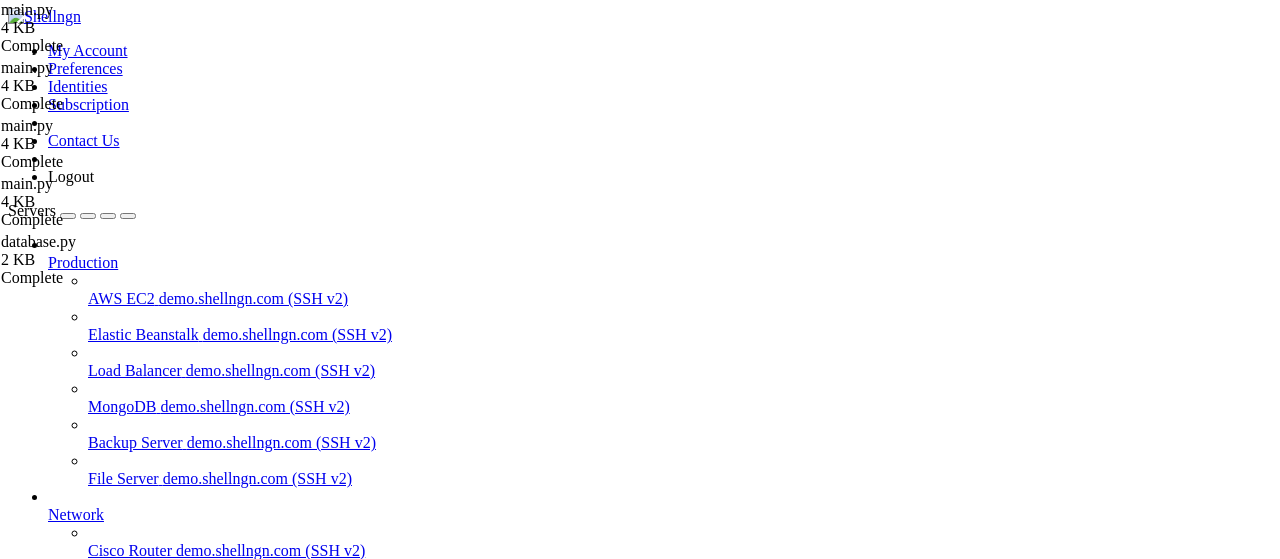 click at bounding box center [980, 1391] 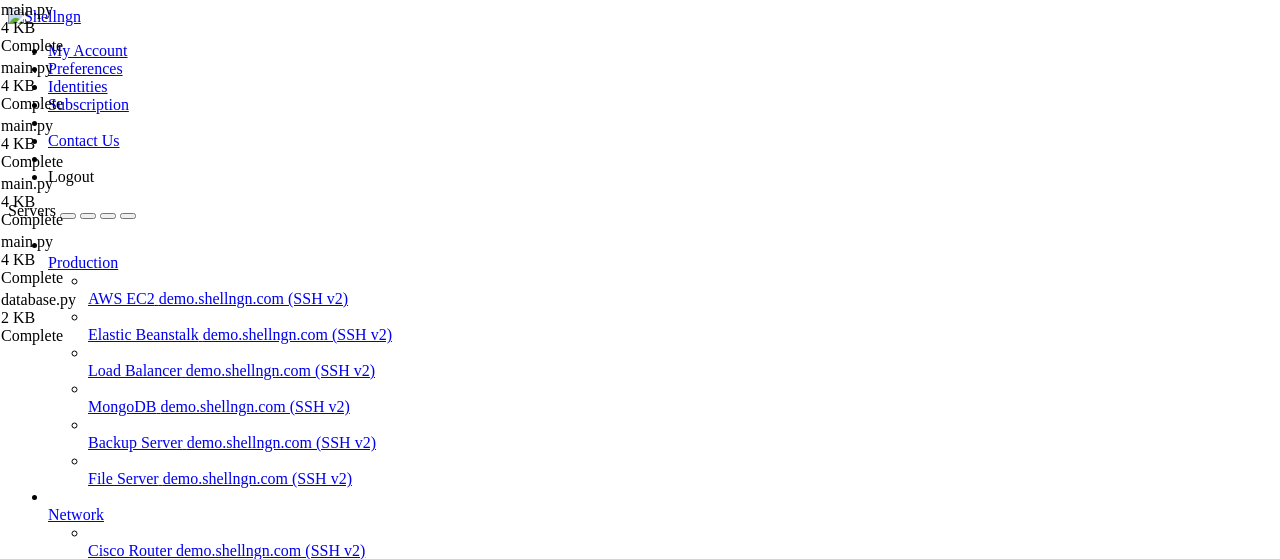 click on "from   quart   import   Quart ,   request ,   jsonify ,   redirect import   sqlite3 import   time import   asyncio import   os from   contextlib   import   asynccontextmanager app   =   Quart ( __name__ ) TARGET_URL   =   os . getenv ( "TARGET_URL" ,   "https://ya.cc/t/3EpwXE3J7HGBGK/?erid=j1SUmQX1ZwBiDVC2L" ) DB_PATH   =   "users.db" def   init_db ( ) :       conn   =   sqlite3 . connect ( DB_PATH )       cursor   =   conn . cursor ( )             cursor . execute ( '''            CREATE TABLE IF NOT EXISTS visited_users (                  user_id TEXT PRIMARY KEY,                  timestamp REAL NOT NULL,                  confirmed BOOLEAN DEFAULT FALSE            )      ''' )             try :             cursor . execute ( "ALTER TABLE visited_users ADD COLUMN confirmed BOOLEAN DEFAULT FALSE" )             cursor . execute ( "UPDATE visited_users SET confirmed = FALSE WHERE confirmed IS NULL" )       except   sqlite3 . OperationalError :             pass             conn . commit ( )       conn . close (" at bounding box center [662, 2108] 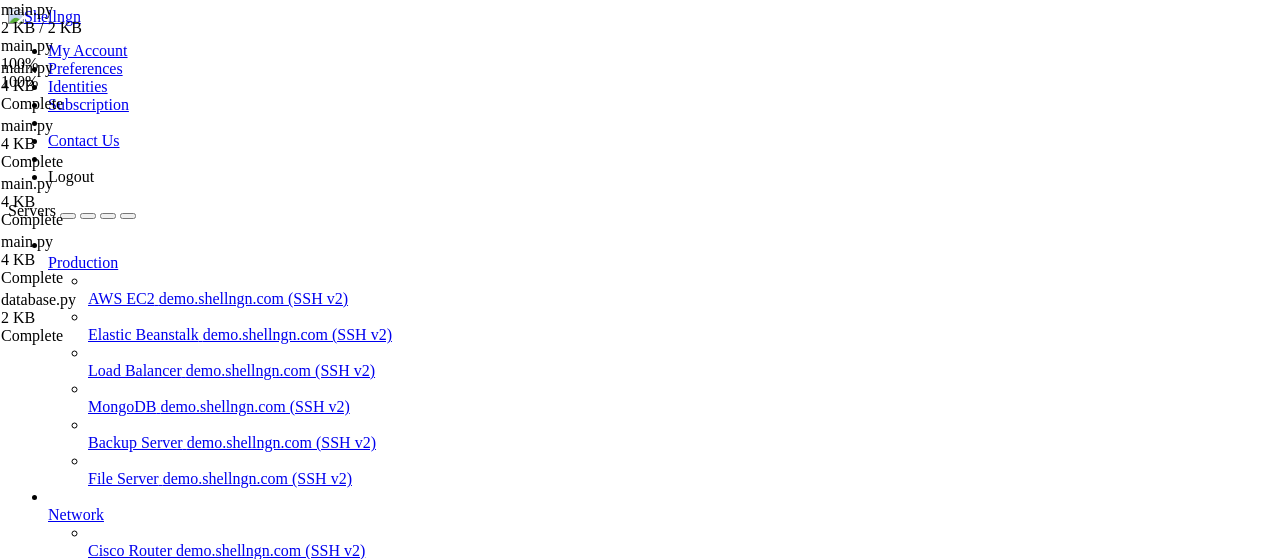 click at bounding box center [48, 870] 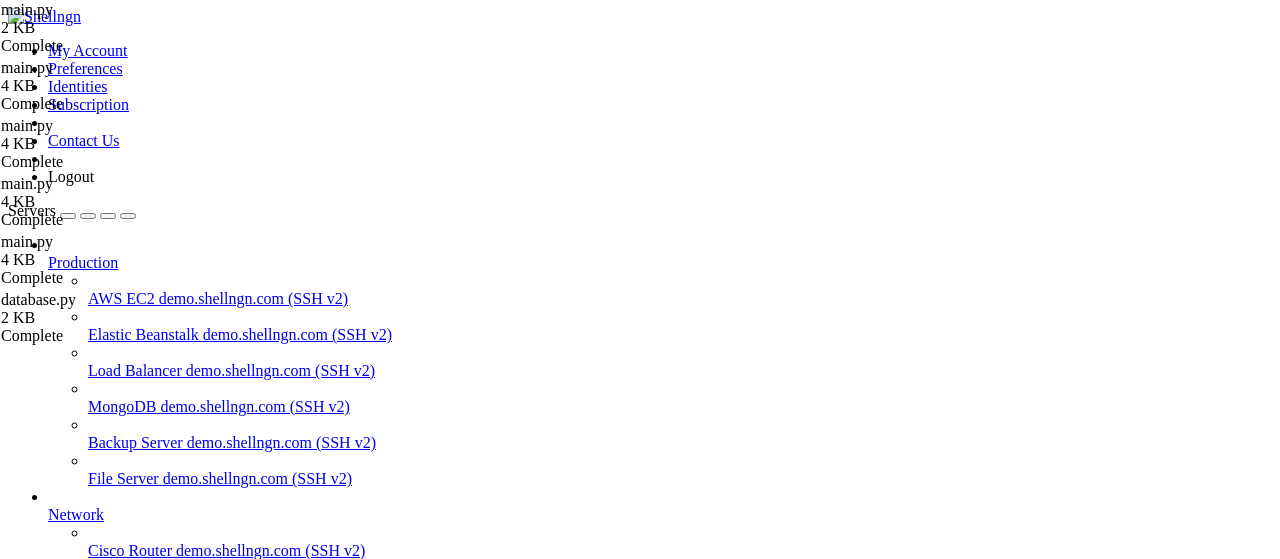 scroll, scrollTop: 4280, scrollLeft: 0, axis: vertical 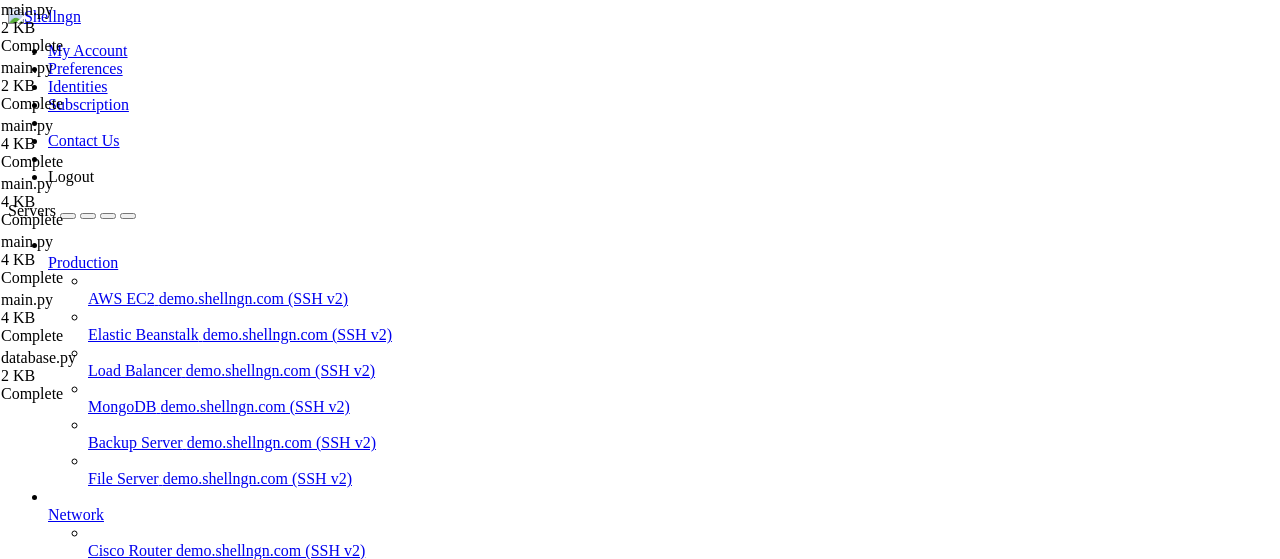 click on "app = Quart ( __name__ ) TARGET_URL   =   os . getenv ( "TARGET_URL" ,   "[URL]" ) @ app . before_serving async   def   startup ( ) :       database . init_db ( )       asyncio . create_task ( periodic_cleanup ( )) async   def   periodic_cleanup ( ) :       while   True :             database . cleanup_expired ( )             await   asyncio . sleep ( 3600 ) @ app . route ( '/check' ) async   def   check ( ) :       user_id   =   request . args . get ( 'user_id' )       if   not   user_id :             return   jsonify ({ "error" :   "No user_id" }) ,   400             result   =   database . check_user ( user_id )       if   result   and   result [ 1 ] :             return   jsonify ({ "visited" :   True ,   "timestamp" :   result [ 0 ]})       return   jsonify ({ "visited" :   False }) @ app . route ( '/visit' ) async   def   visit ( ) :" at bounding box center (662, 2108) 